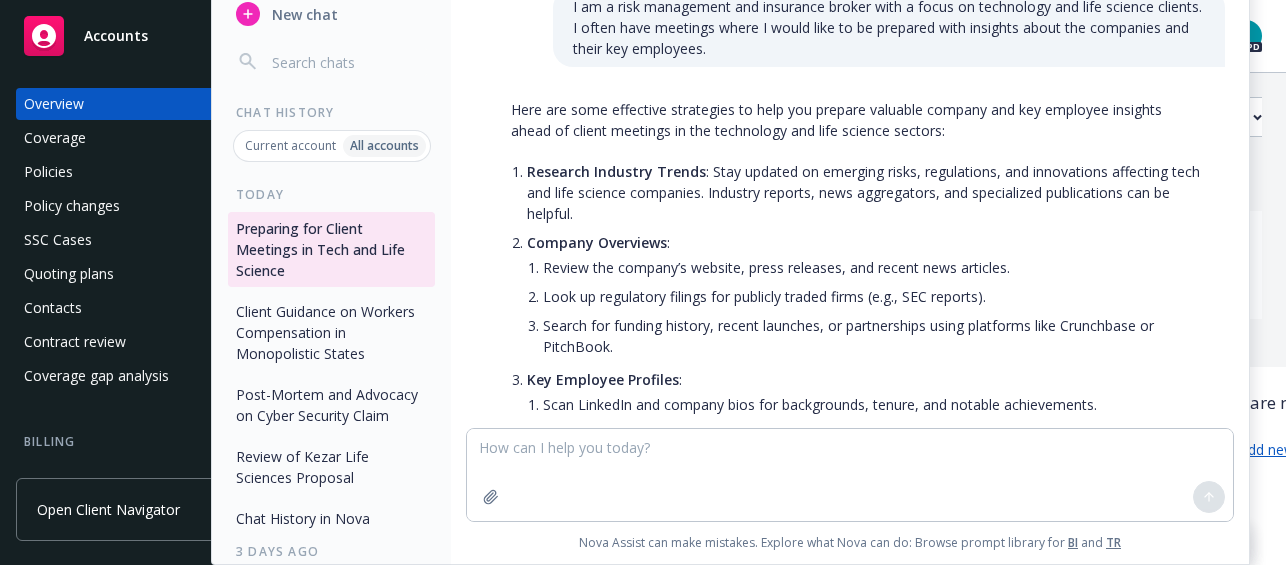 scroll, scrollTop: 0, scrollLeft: 0, axis: both 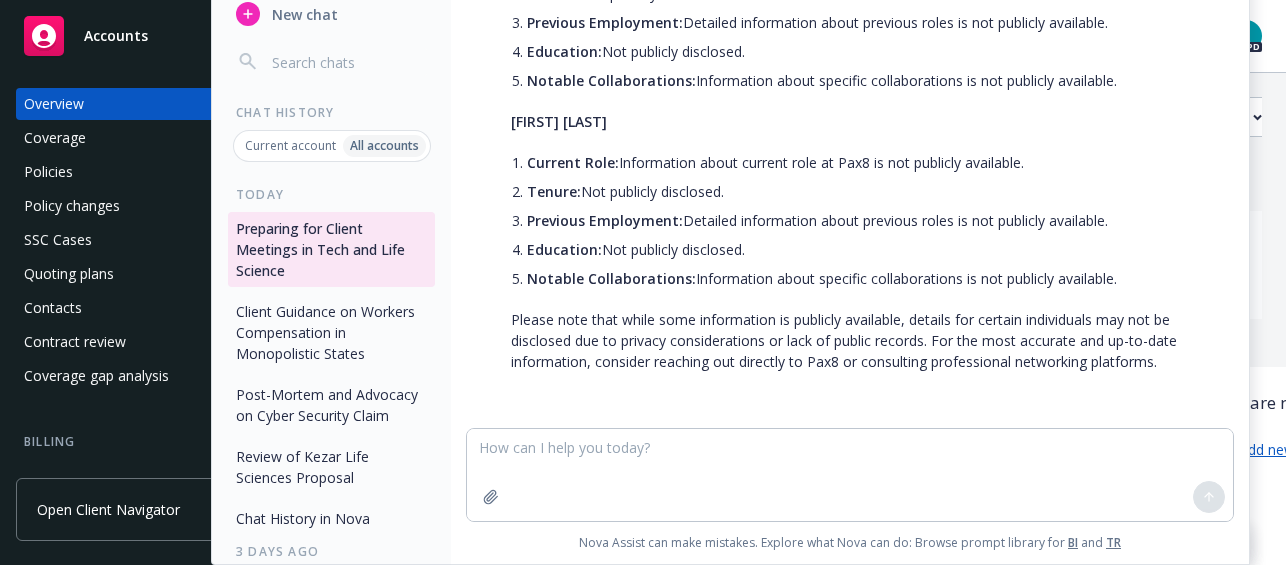 click on "Chat History" at bounding box center [331, 113] 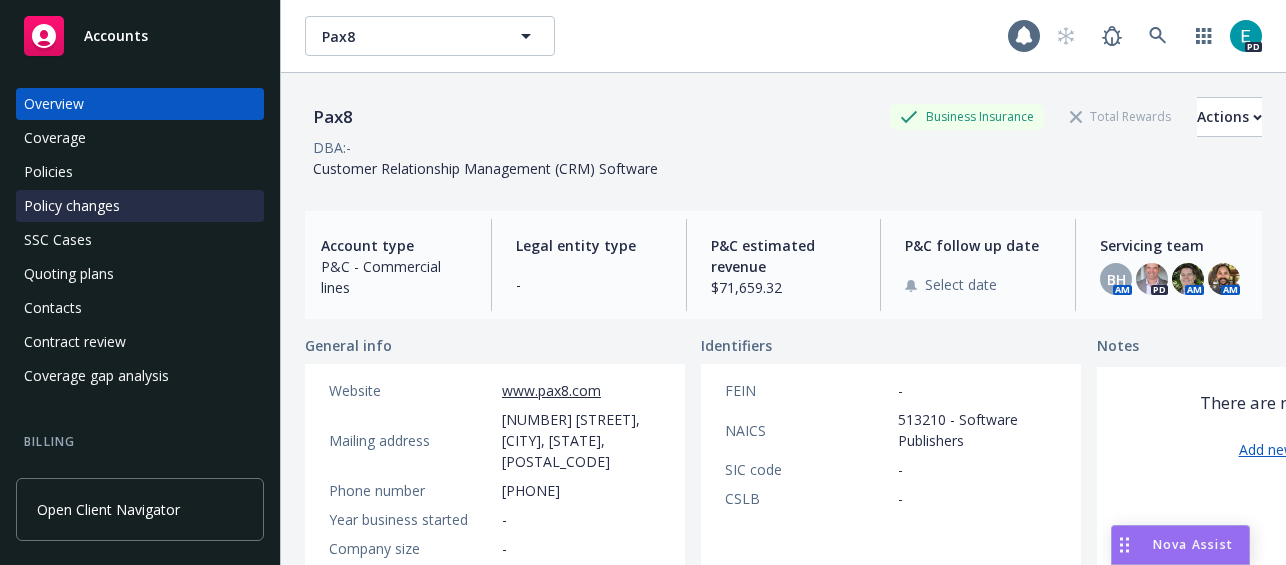 scroll, scrollTop: 0, scrollLeft: 0, axis: both 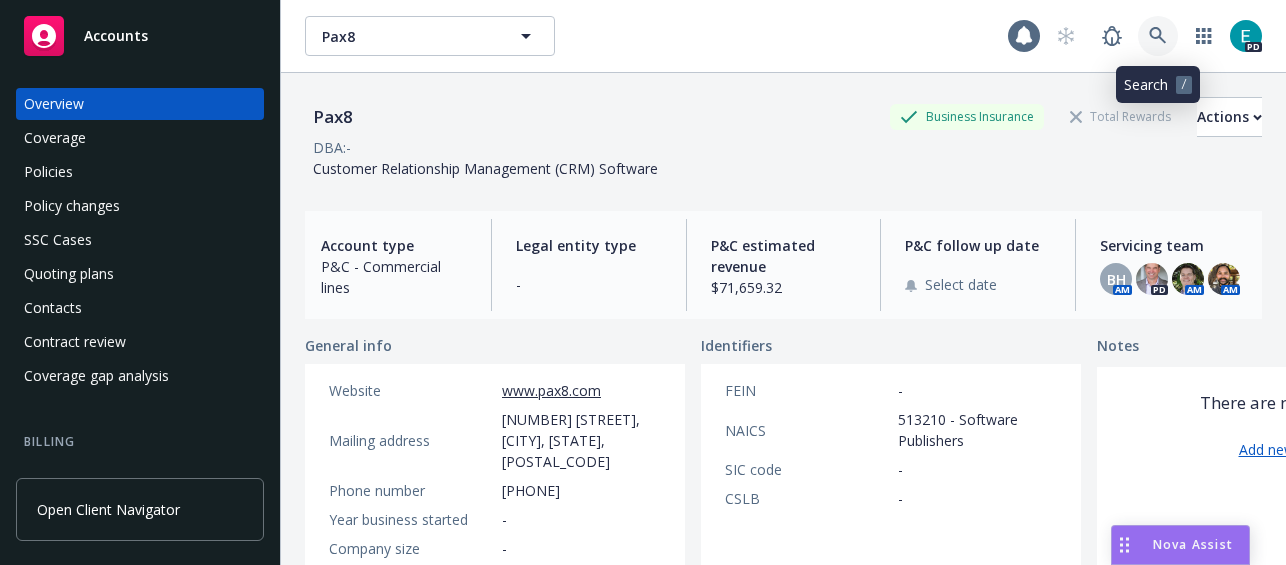 click at bounding box center (1158, 36) 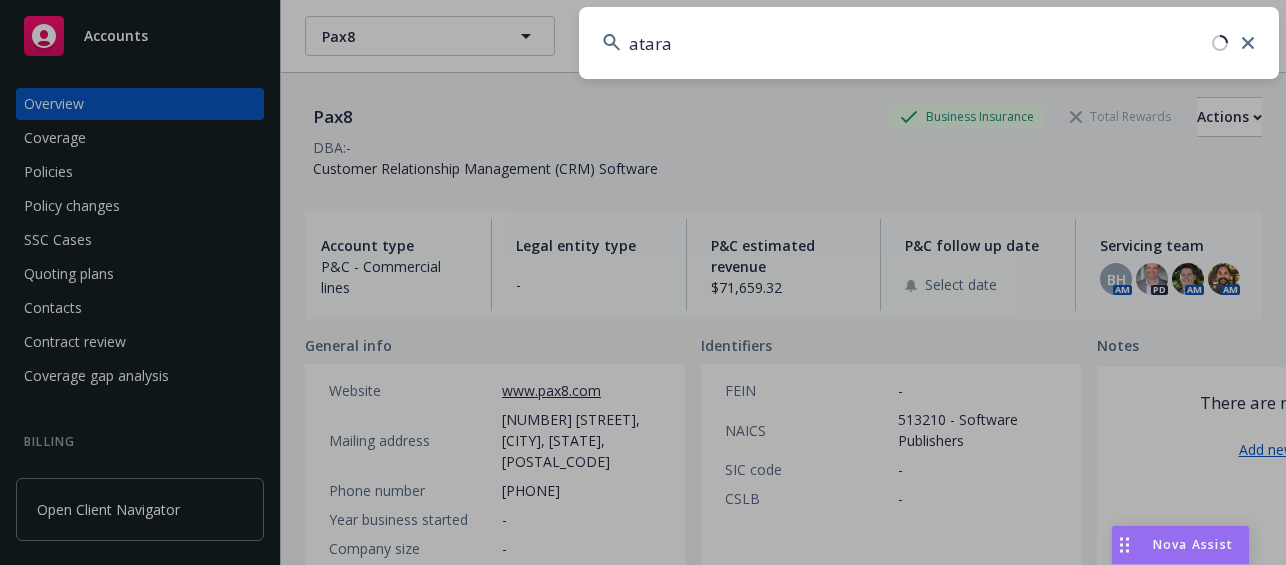 type on "atara" 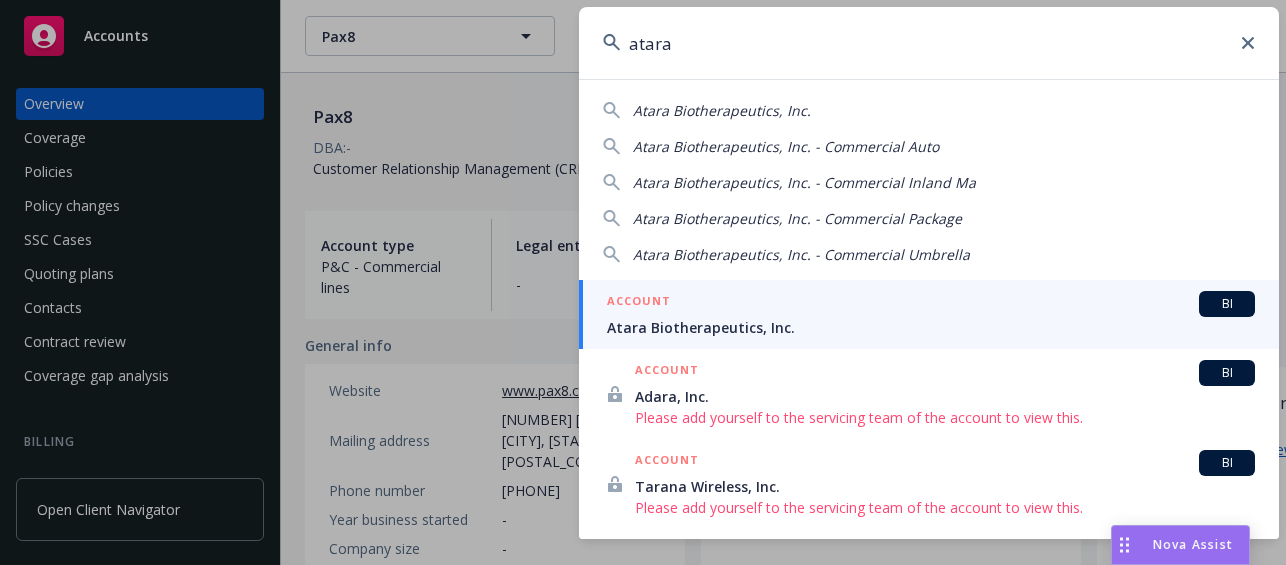 click on "Atara Biotherapeutics, Inc." at bounding box center [931, 327] 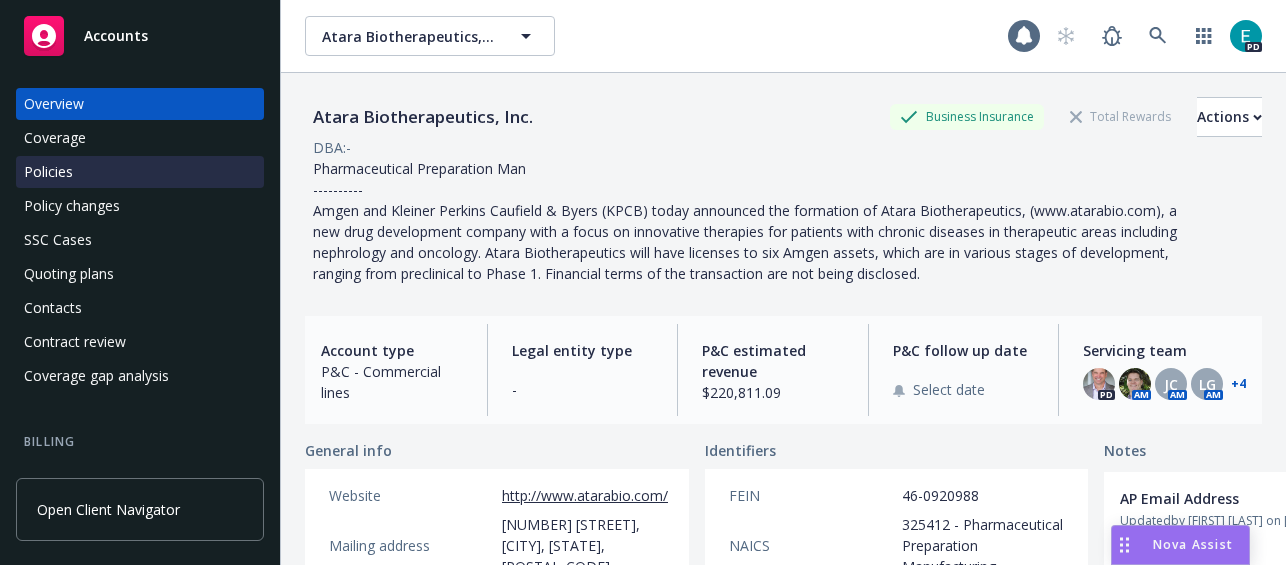 click on "Policies" at bounding box center (48, 172) 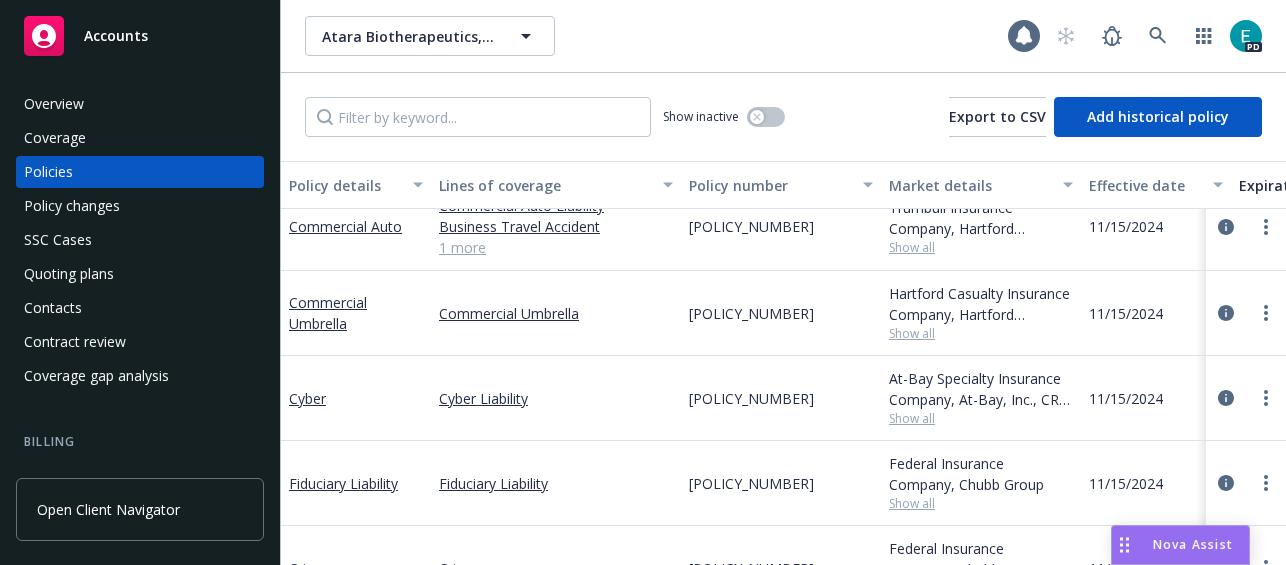 scroll, scrollTop: 997, scrollLeft: 0, axis: vertical 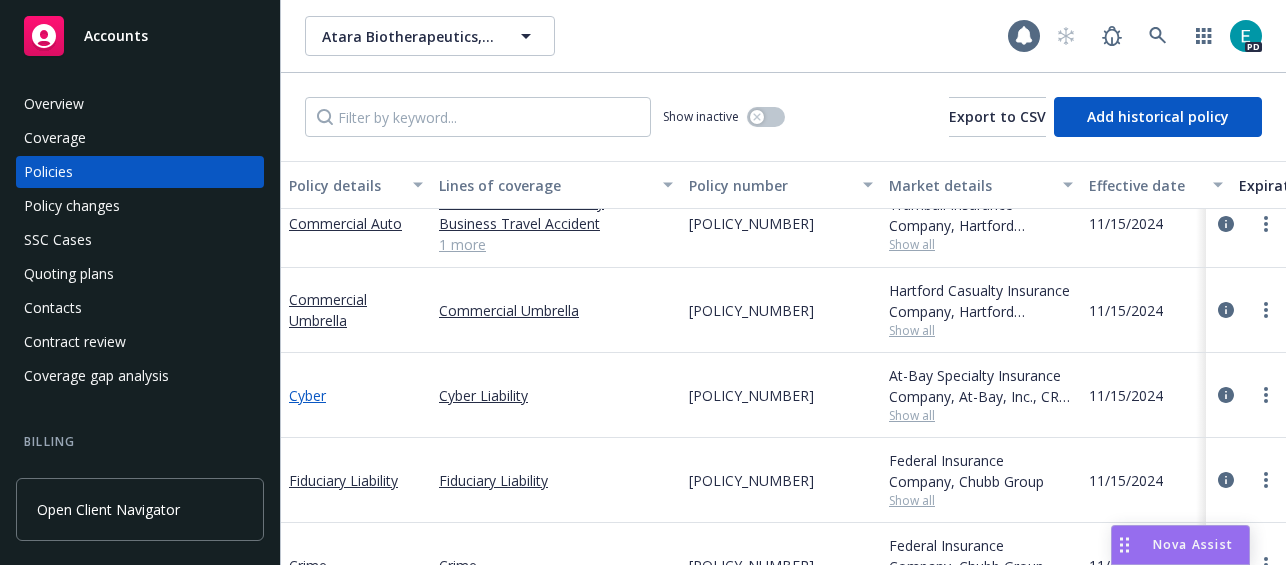 click on "Cyber" at bounding box center [307, 395] 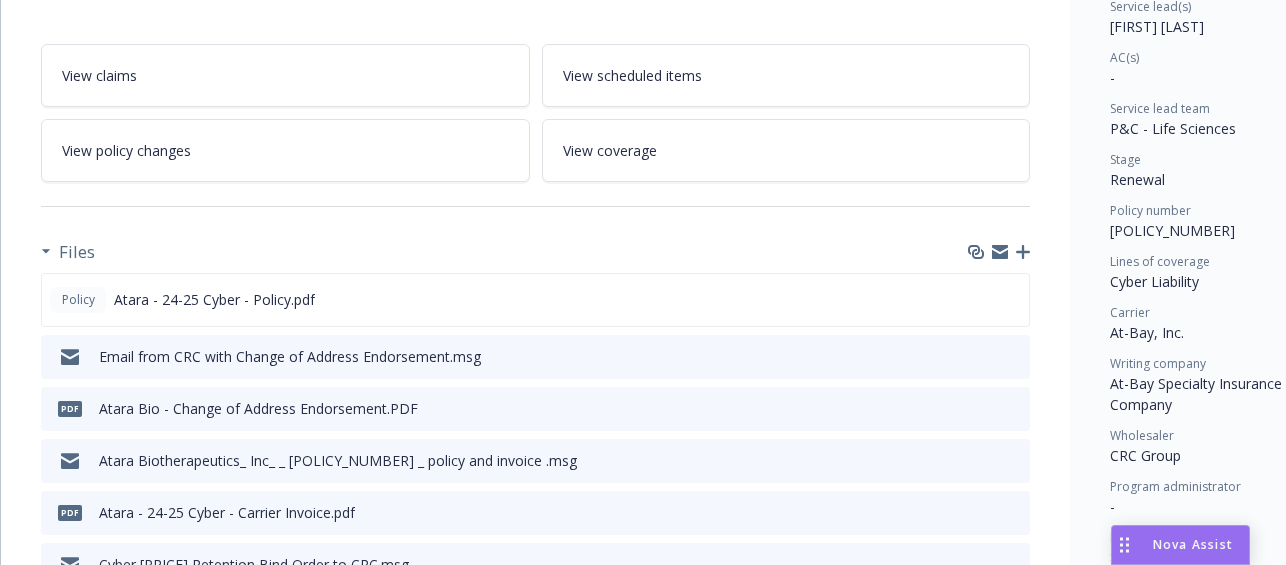scroll, scrollTop: 320, scrollLeft: 0, axis: vertical 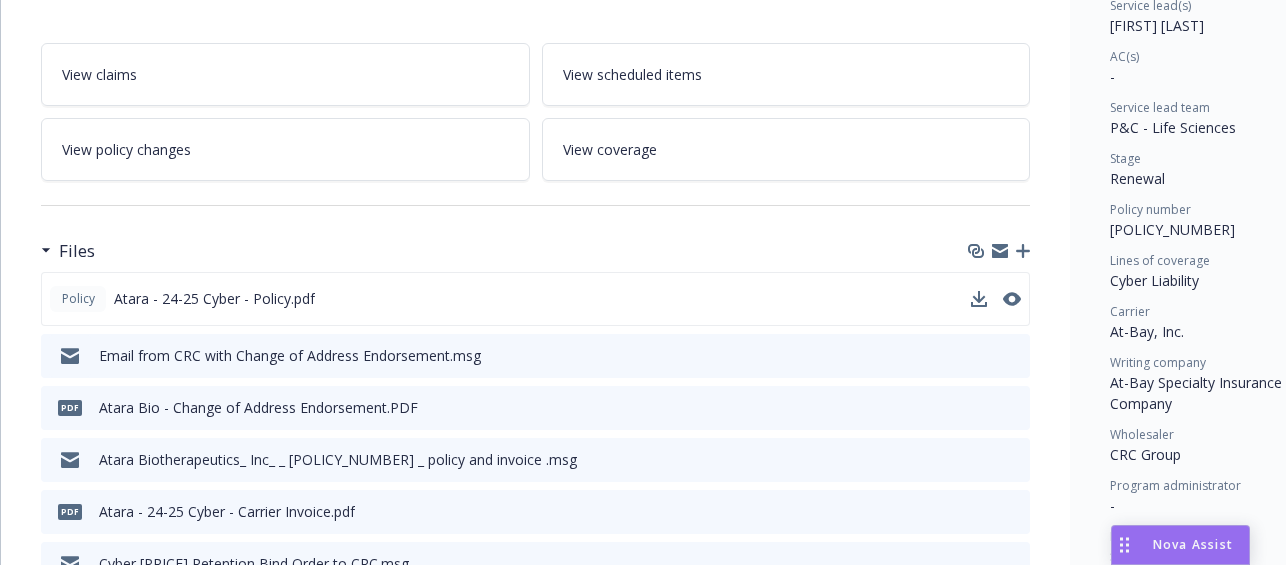 click on "Policy Atara - 24-25 Cyber - Policy.pdf" at bounding box center [535, 299] 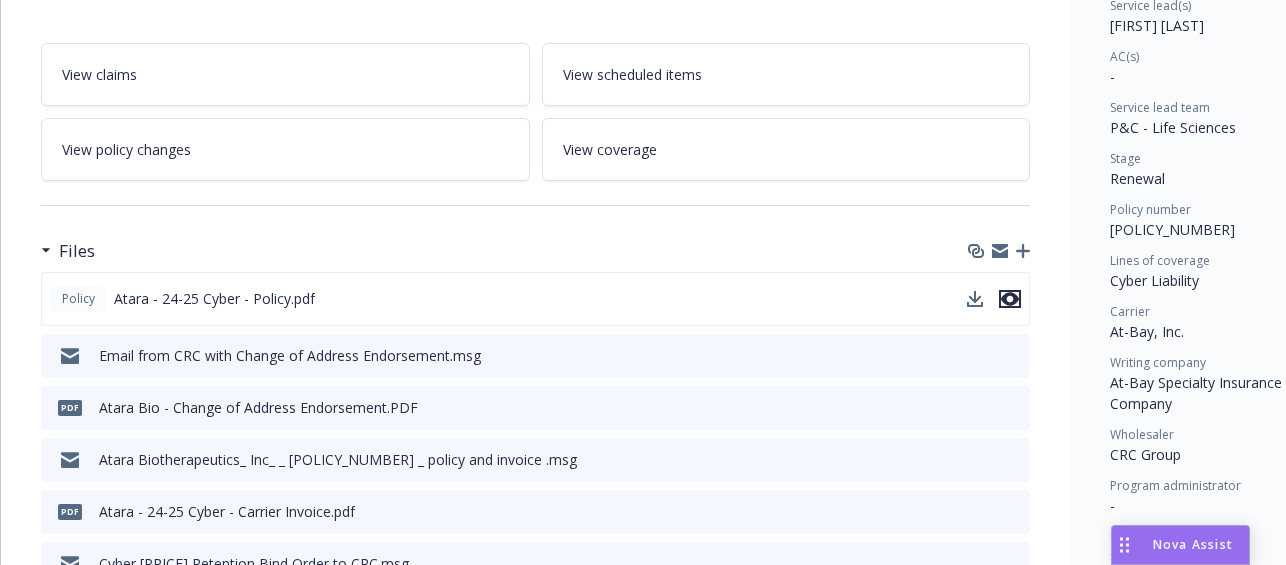 click 